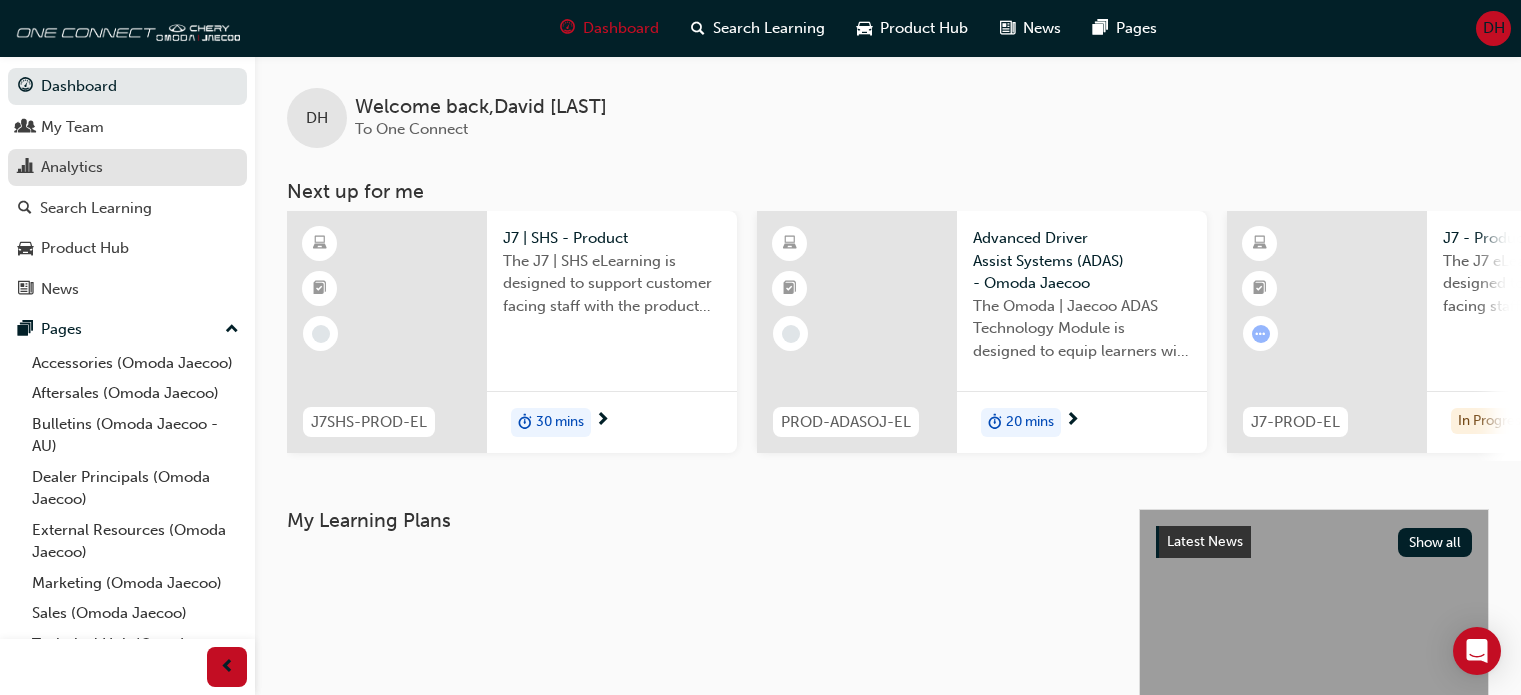 scroll, scrollTop: 0, scrollLeft: 0, axis: both 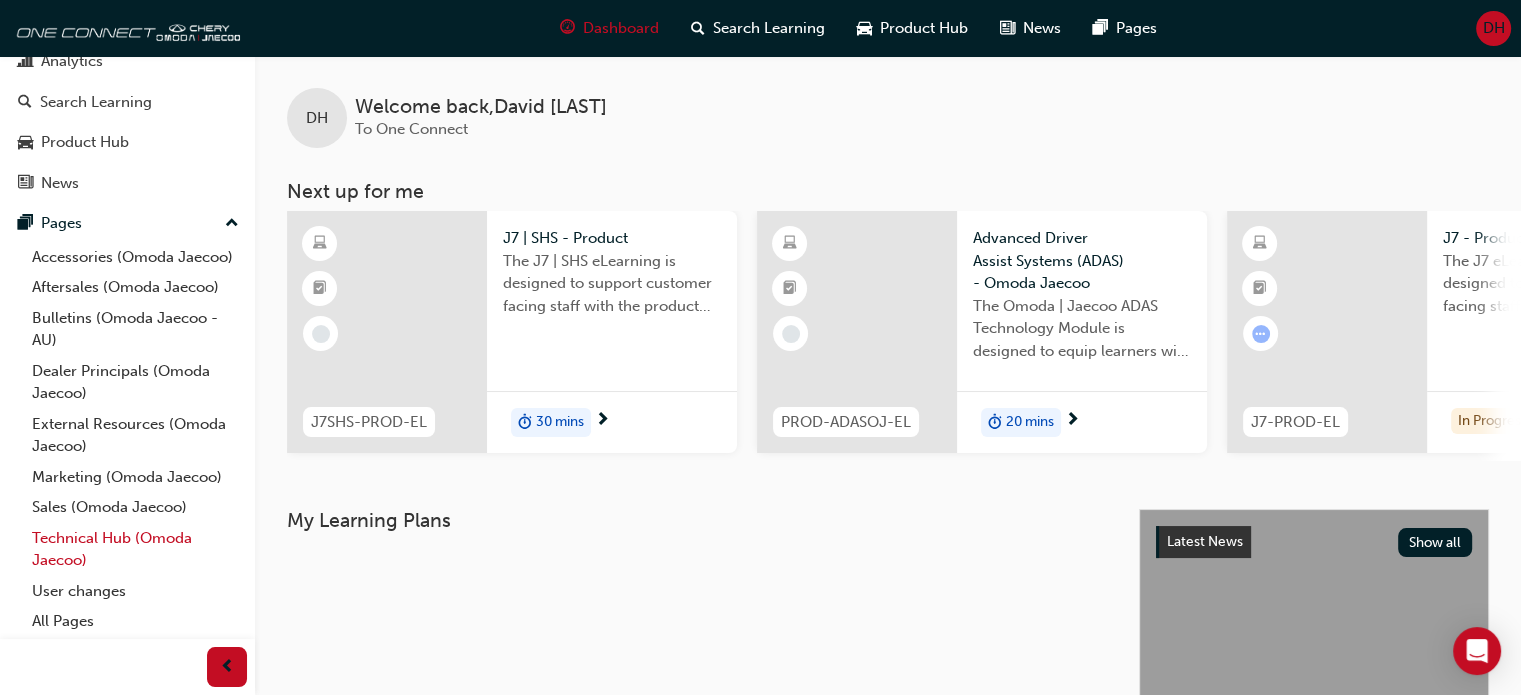 click on "Technical Hub (Omoda Jaecoo)" at bounding box center (135, 549) 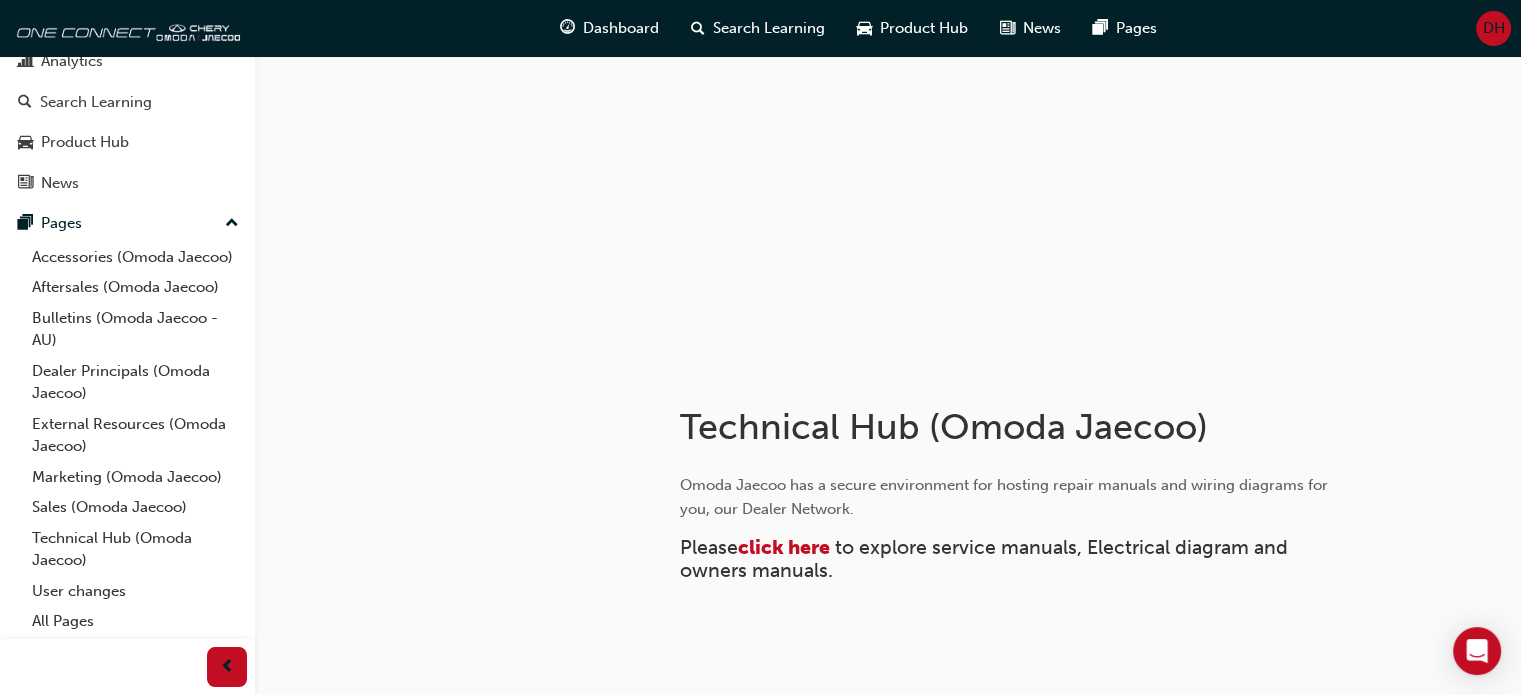 scroll, scrollTop: 186, scrollLeft: 0, axis: vertical 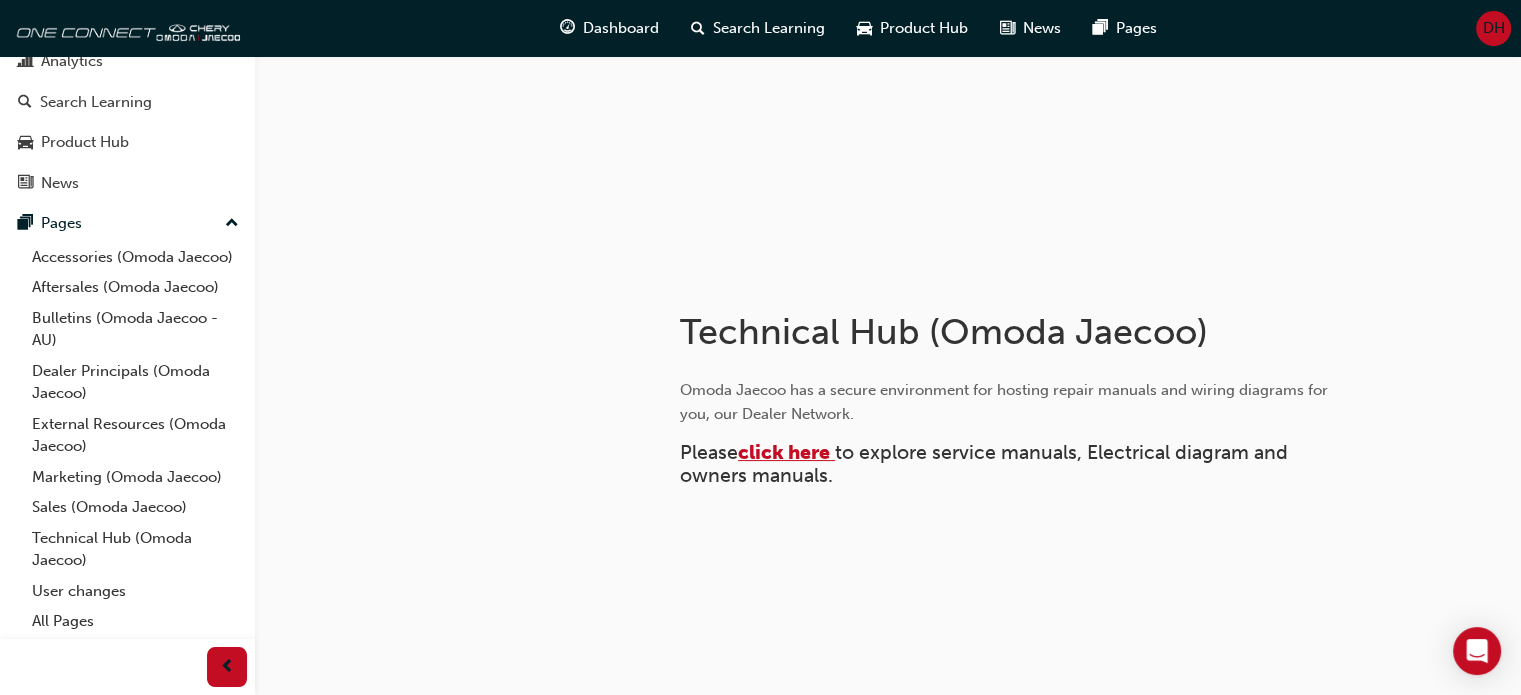 click on "click here" at bounding box center (784, 452) 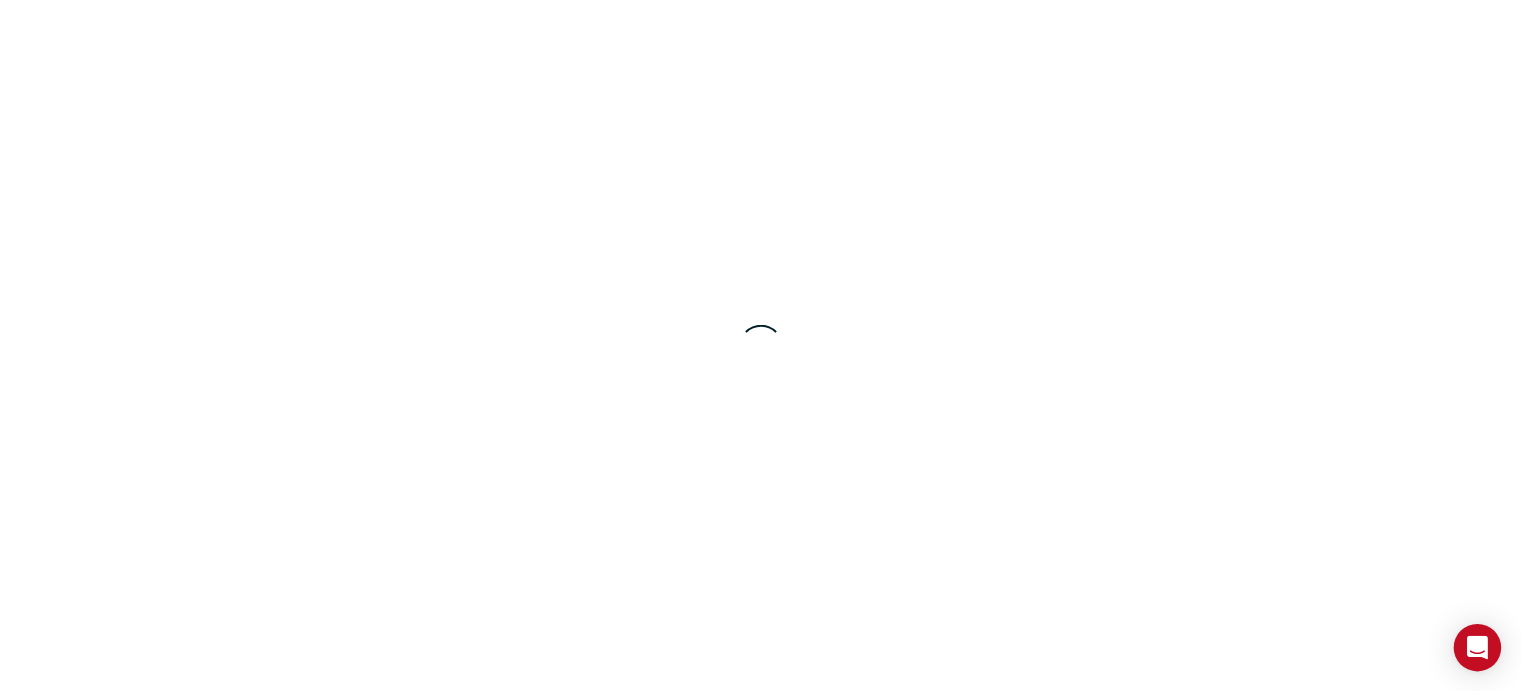 scroll, scrollTop: 0, scrollLeft: 0, axis: both 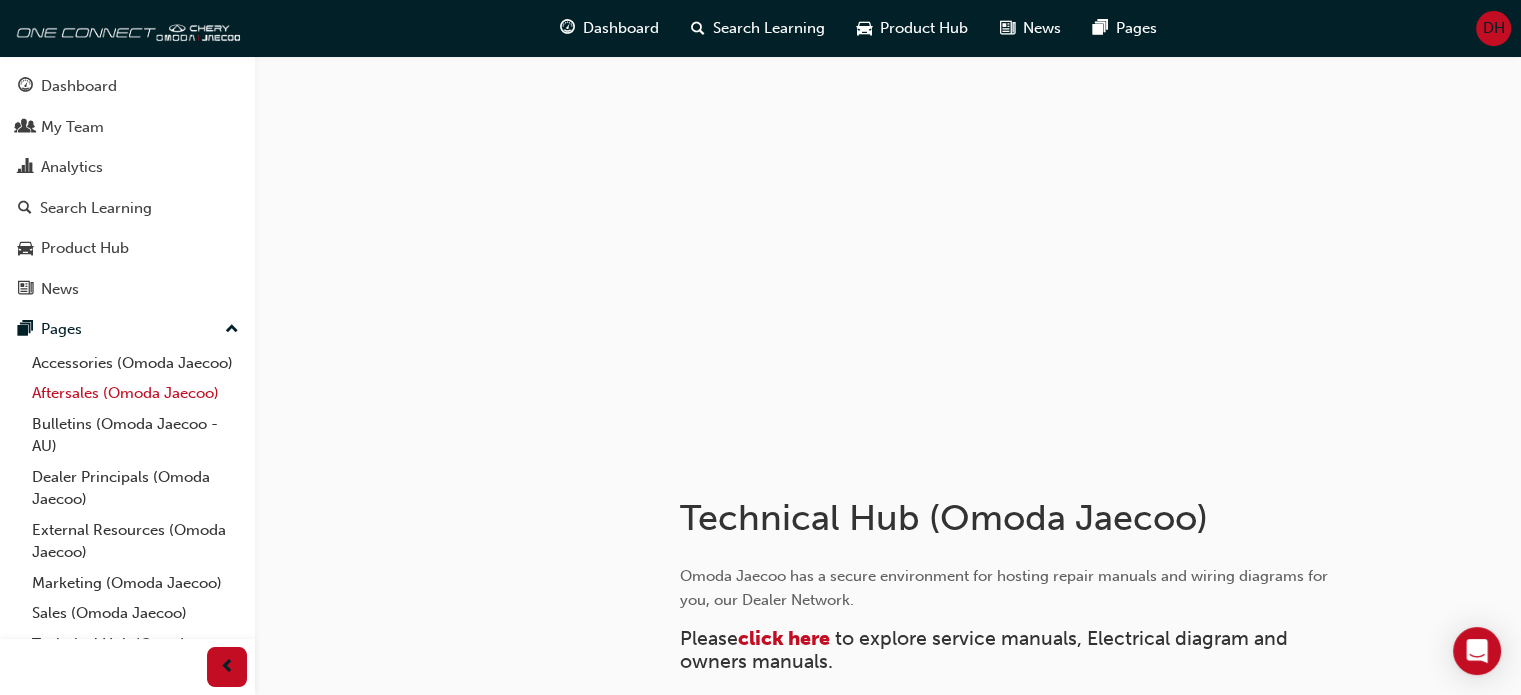 click on "Aftersales (Omoda Jaecoo)" at bounding box center (135, 393) 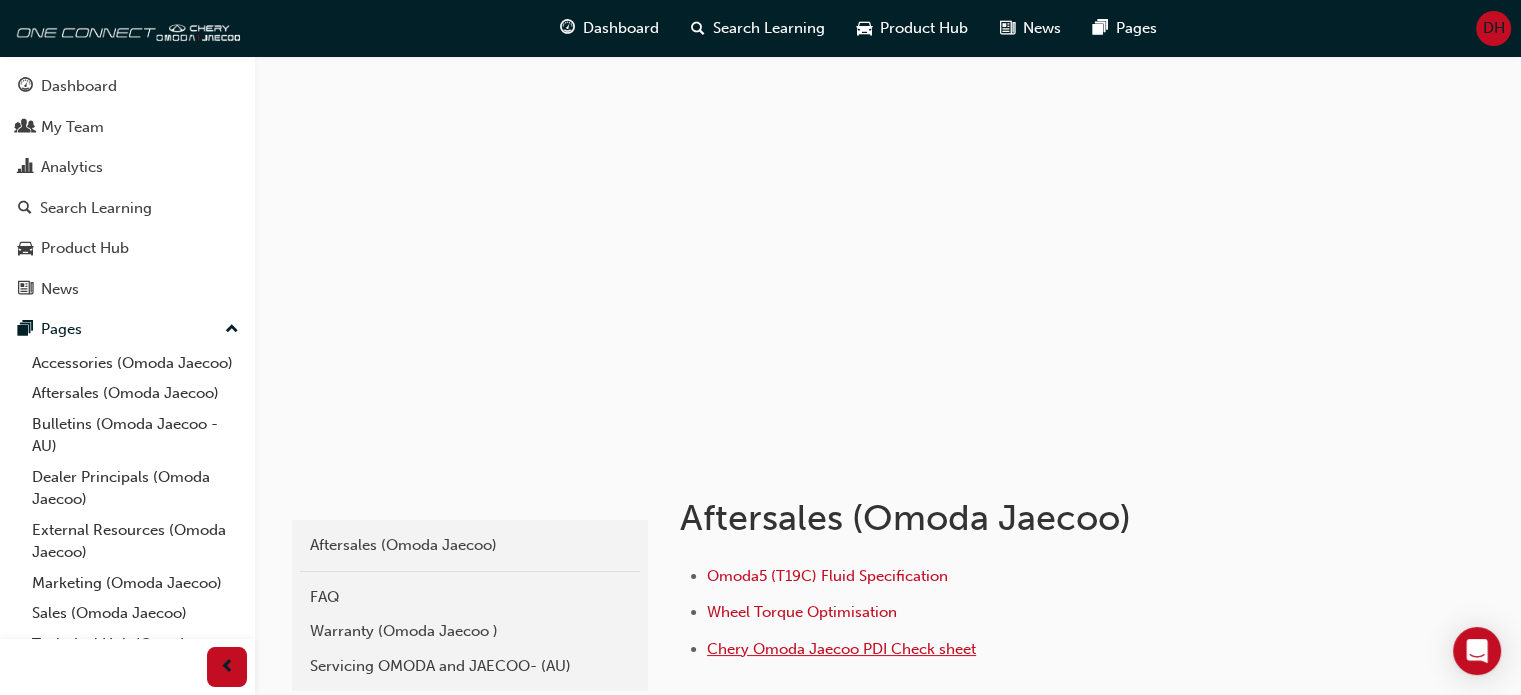click on "Chery Omoda Jaecoo PDI Check sheet" at bounding box center [841, 649] 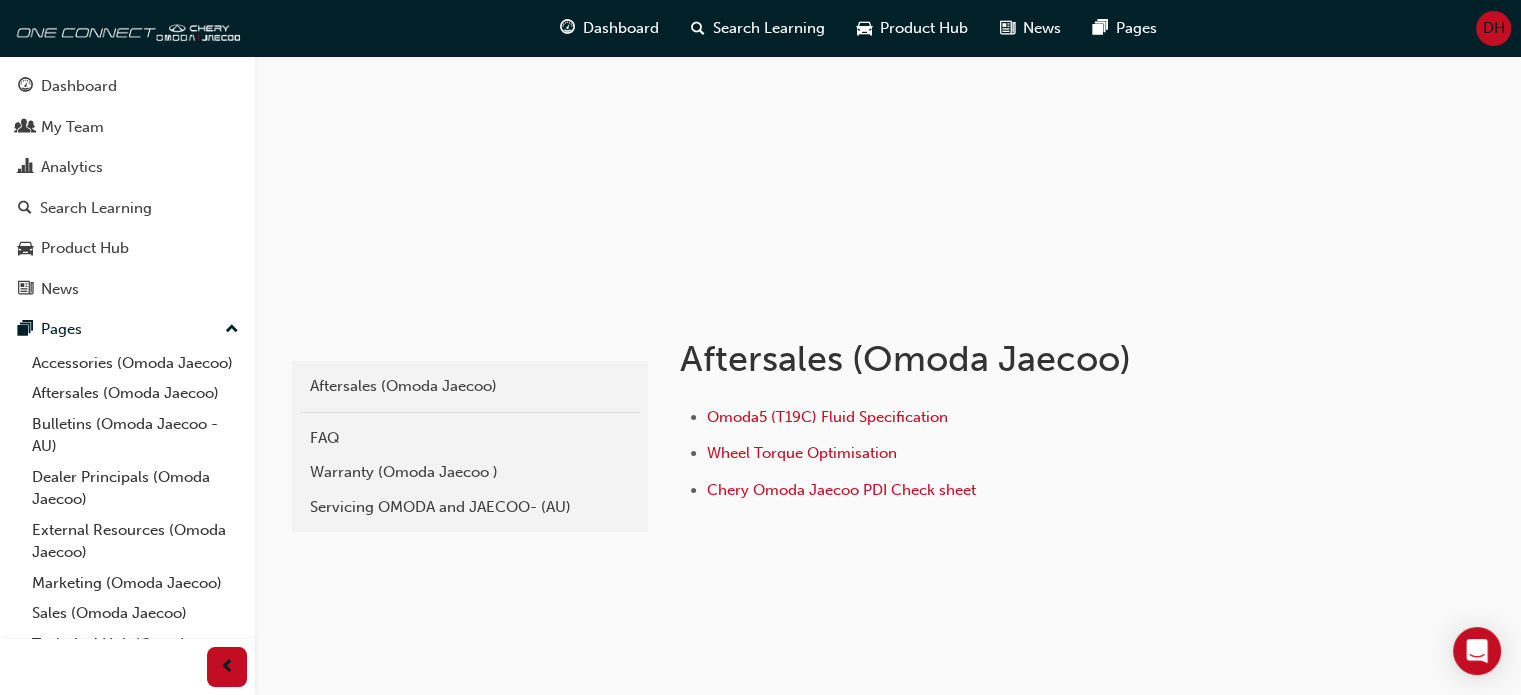scroll, scrollTop: 162, scrollLeft: 0, axis: vertical 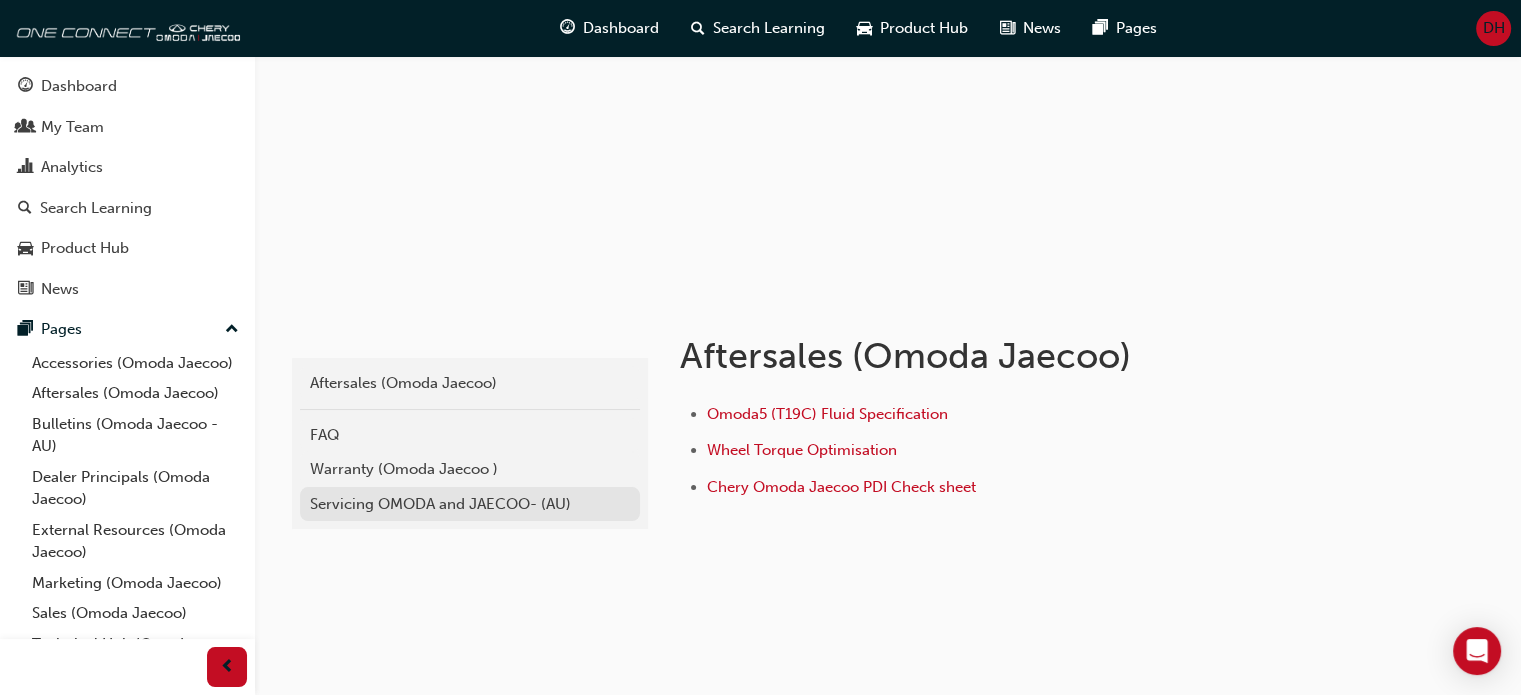 click on "Servicing OMODA and JAECOO- (AU)" at bounding box center [470, 504] 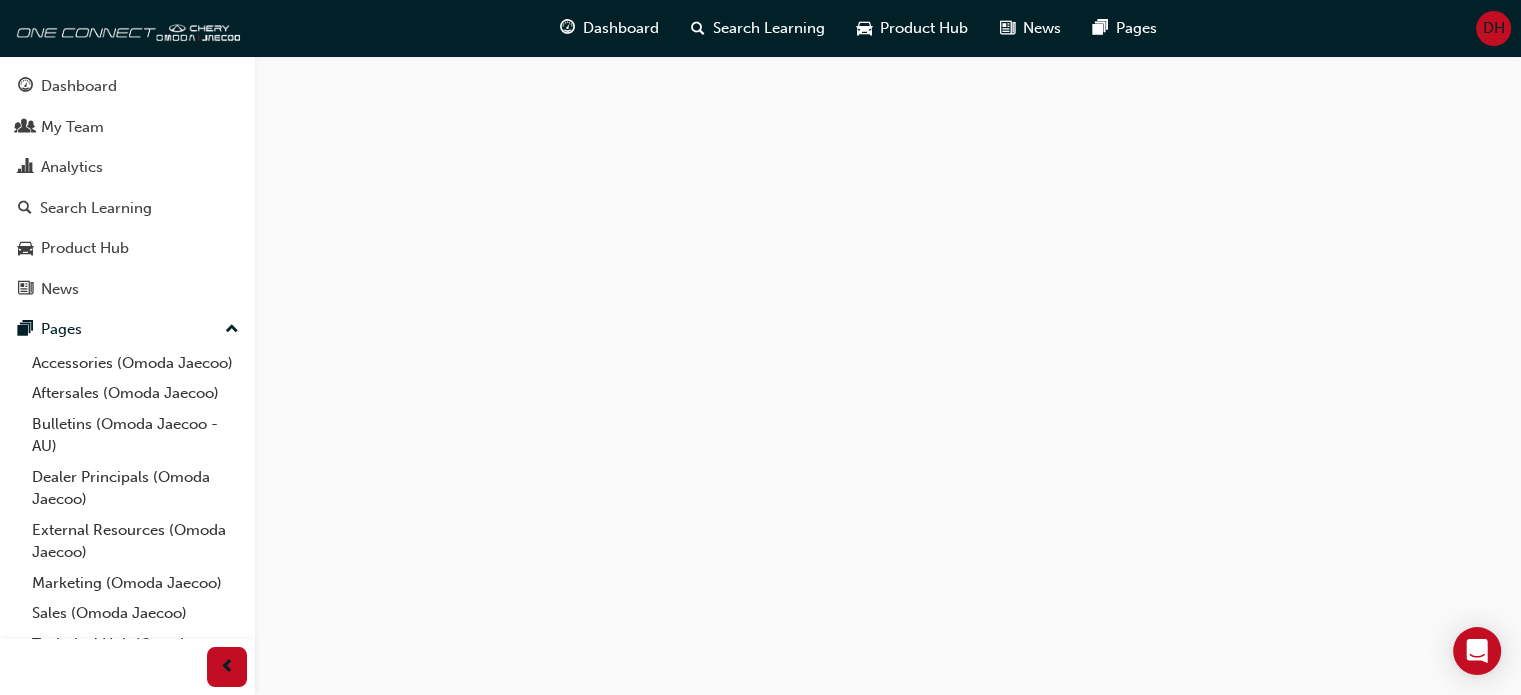 scroll, scrollTop: 0, scrollLeft: 0, axis: both 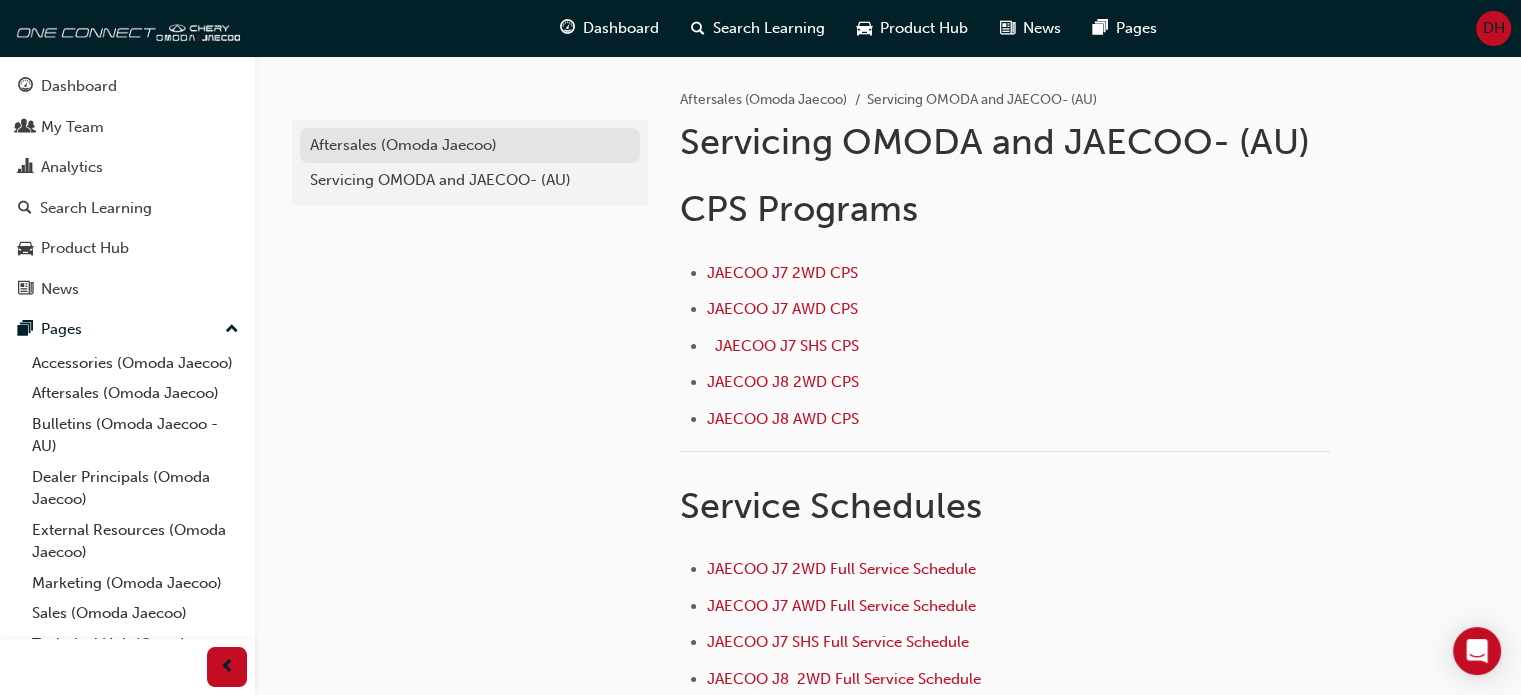 click on "Aftersales (Omoda Jaecoo)" at bounding box center (470, 145) 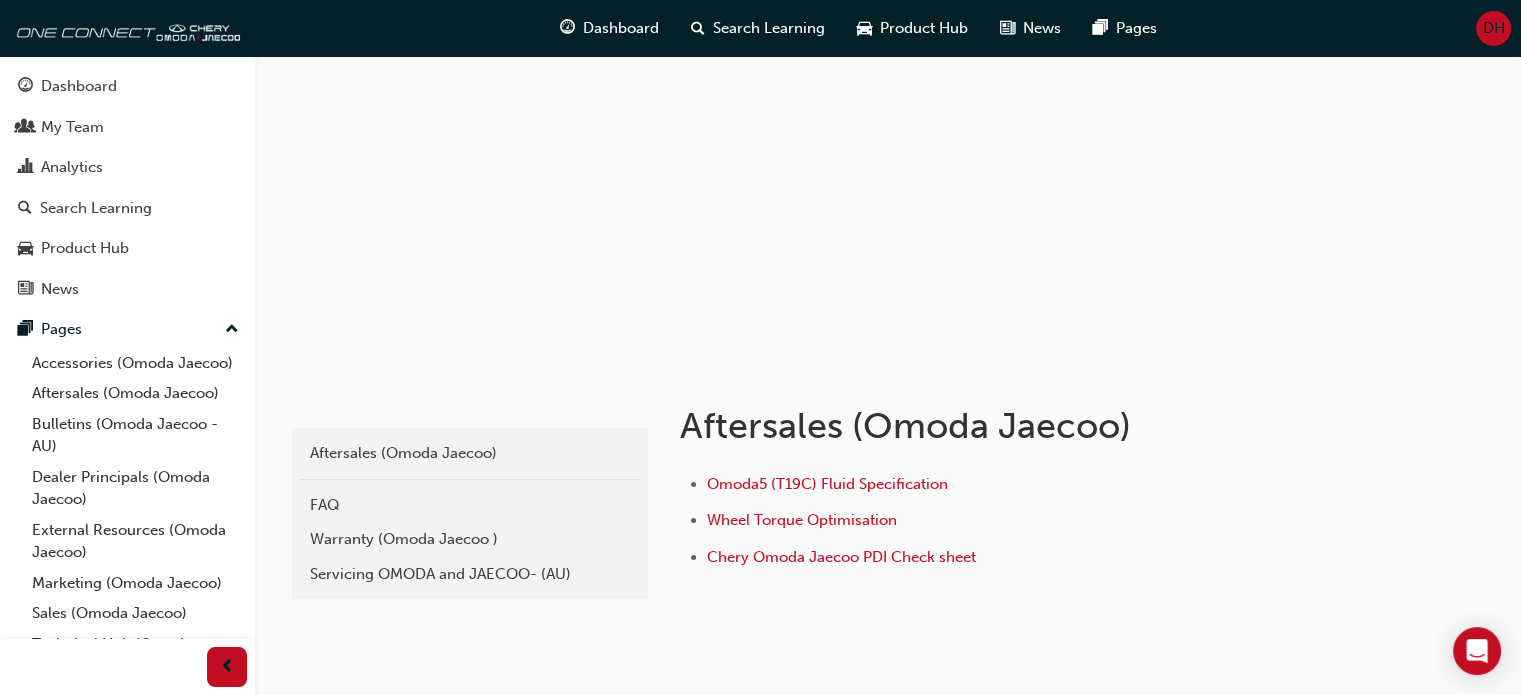 scroll, scrollTop: 162, scrollLeft: 0, axis: vertical 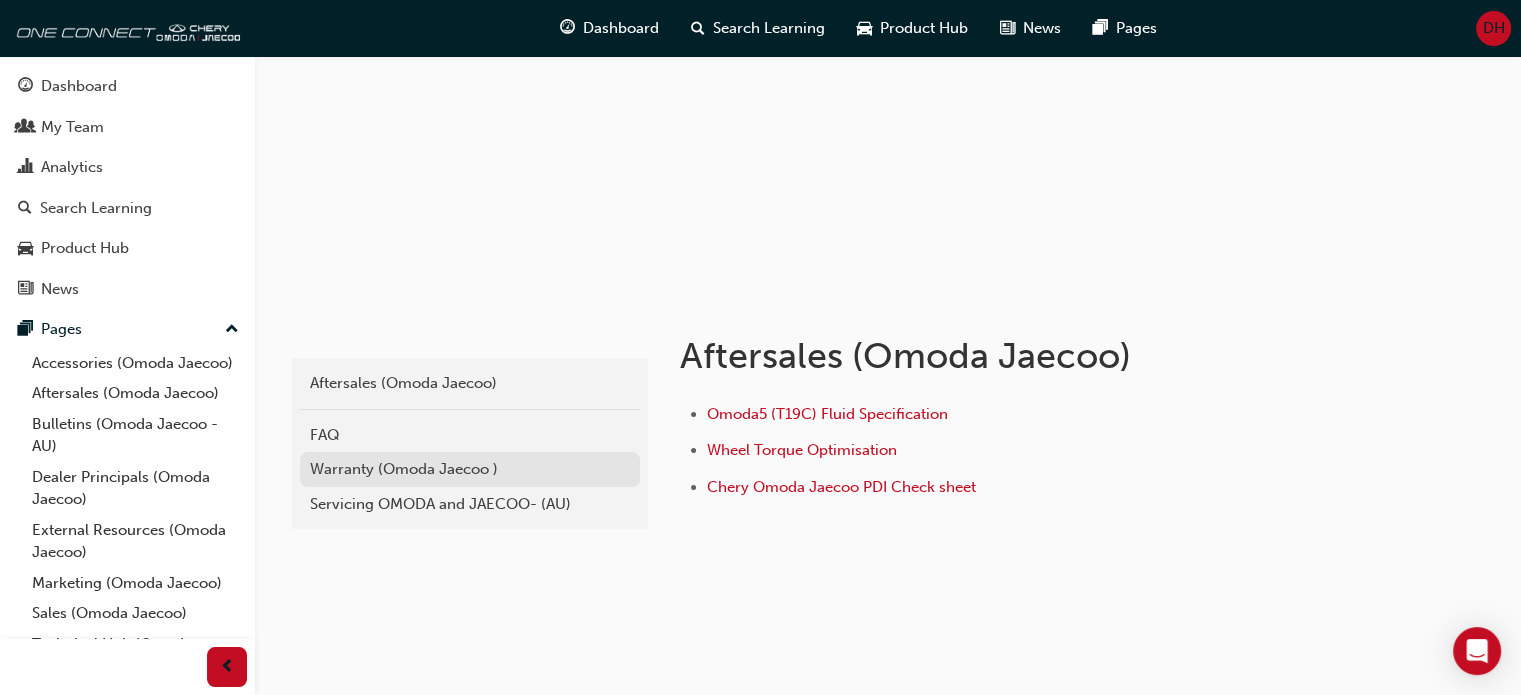 click on "Warranty (Omoda Jaecoo )" at bounding box center (470, 469) 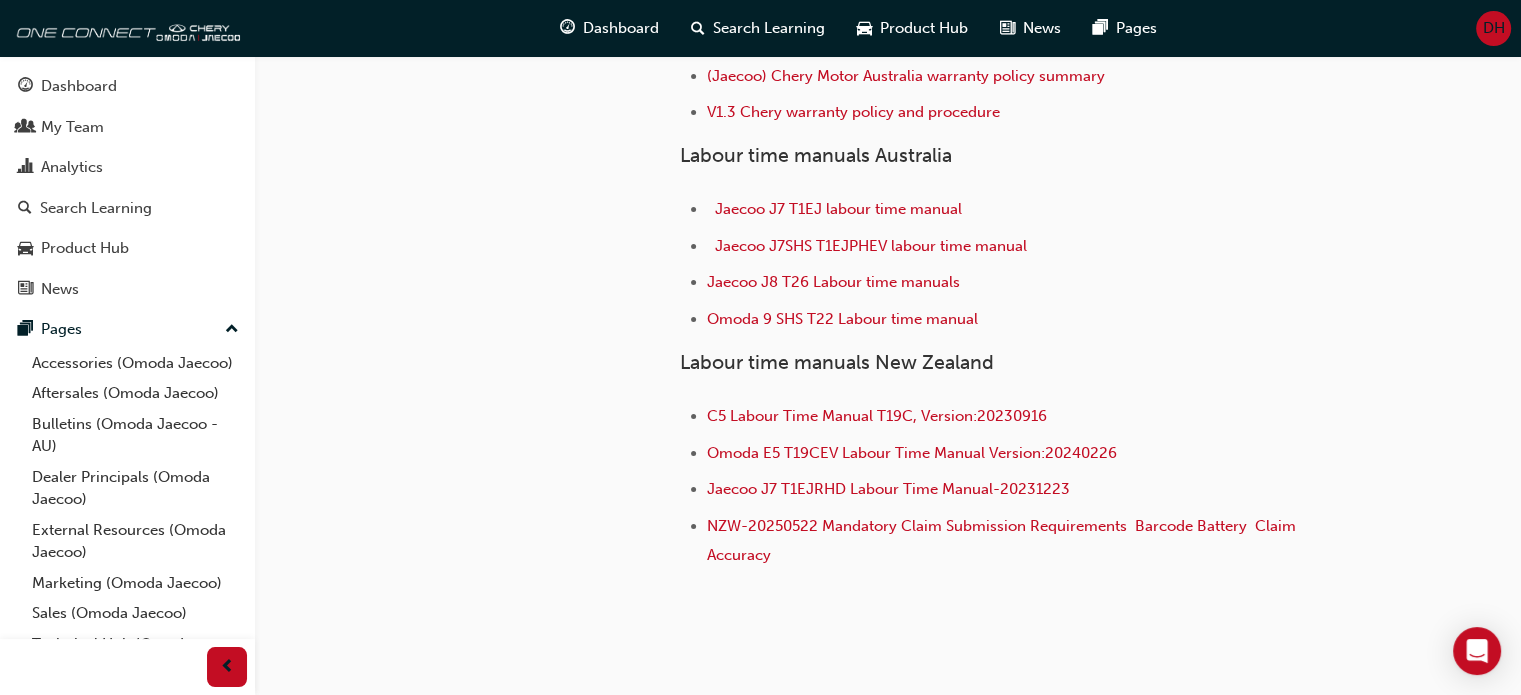 scroll, scrollTop: 199, scrollLeft: 0, axis: vertical 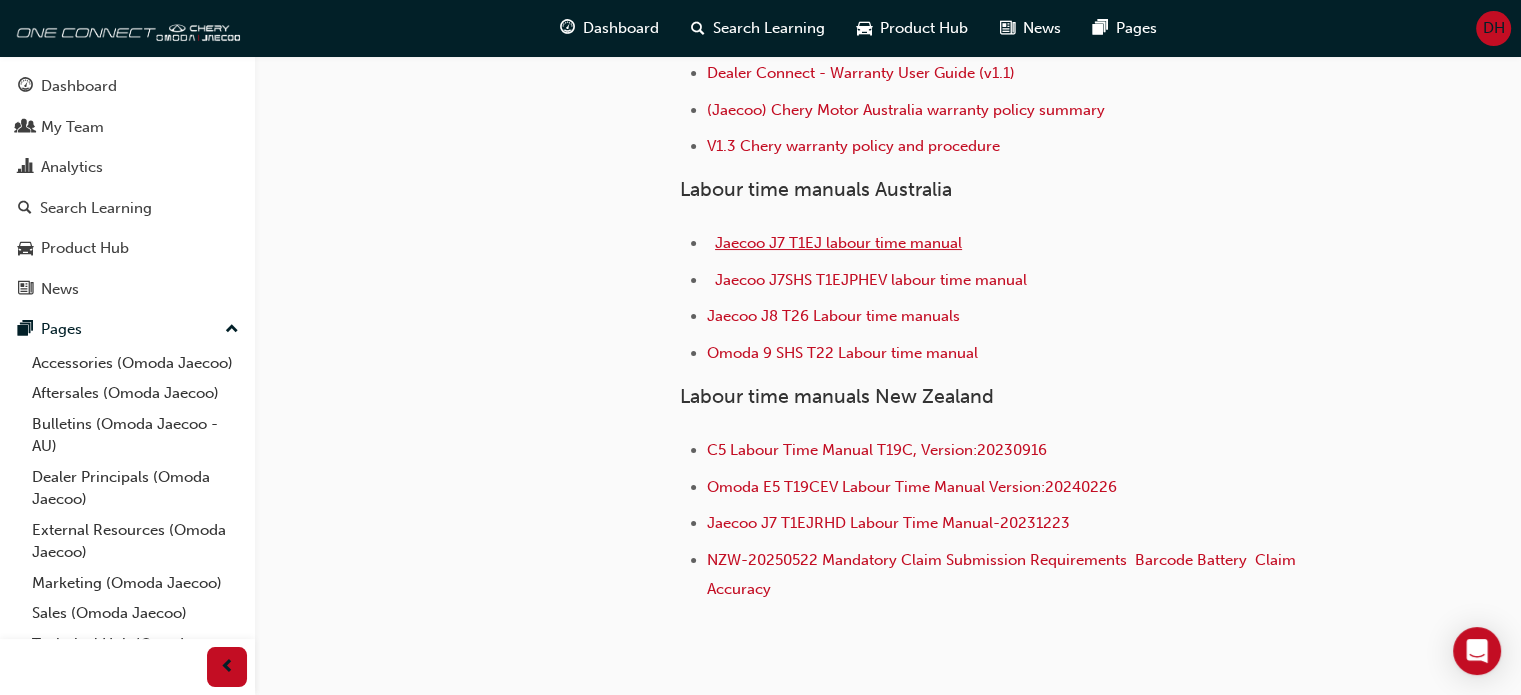 click on "Jaecoo J7 T1EJ labour time manual" at bounding box center (838, 243) 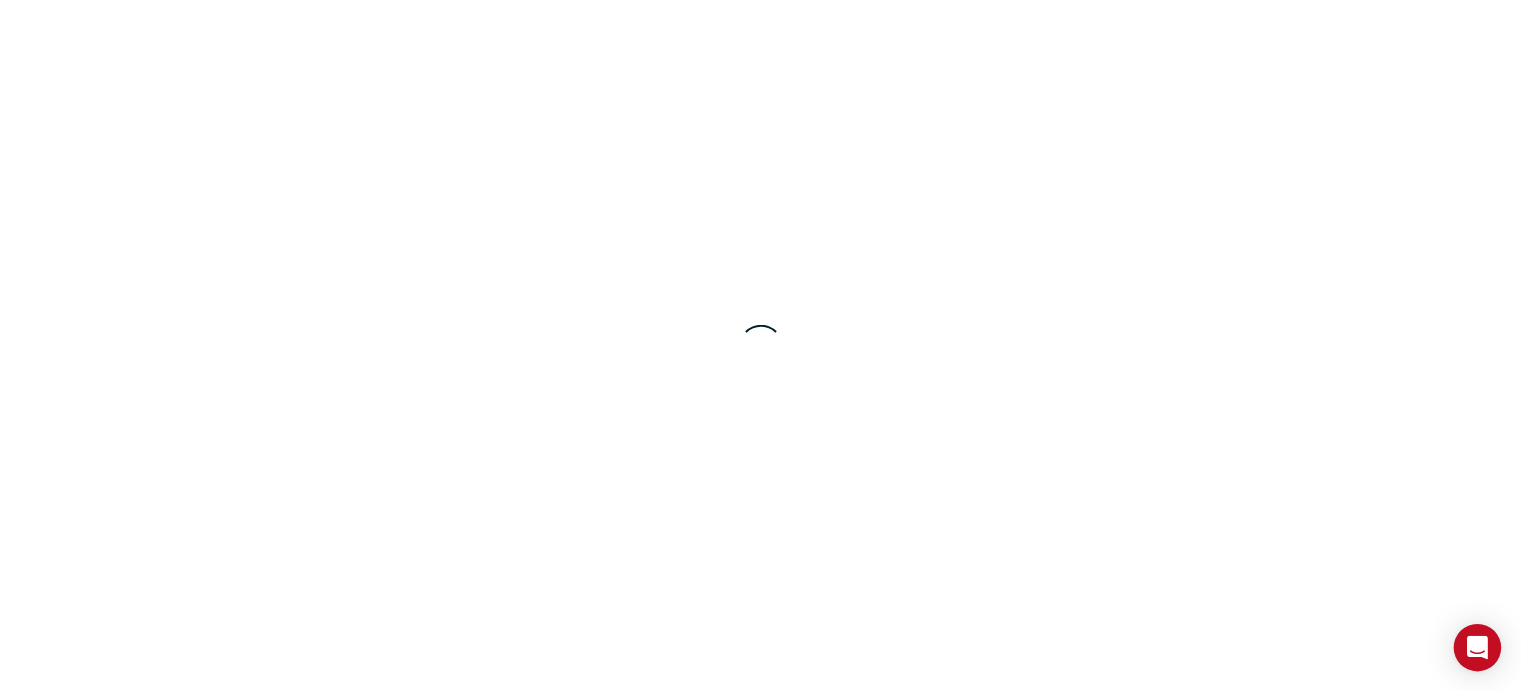 scroll, scrollTop: 0, scrollLeft: 0, axis: both 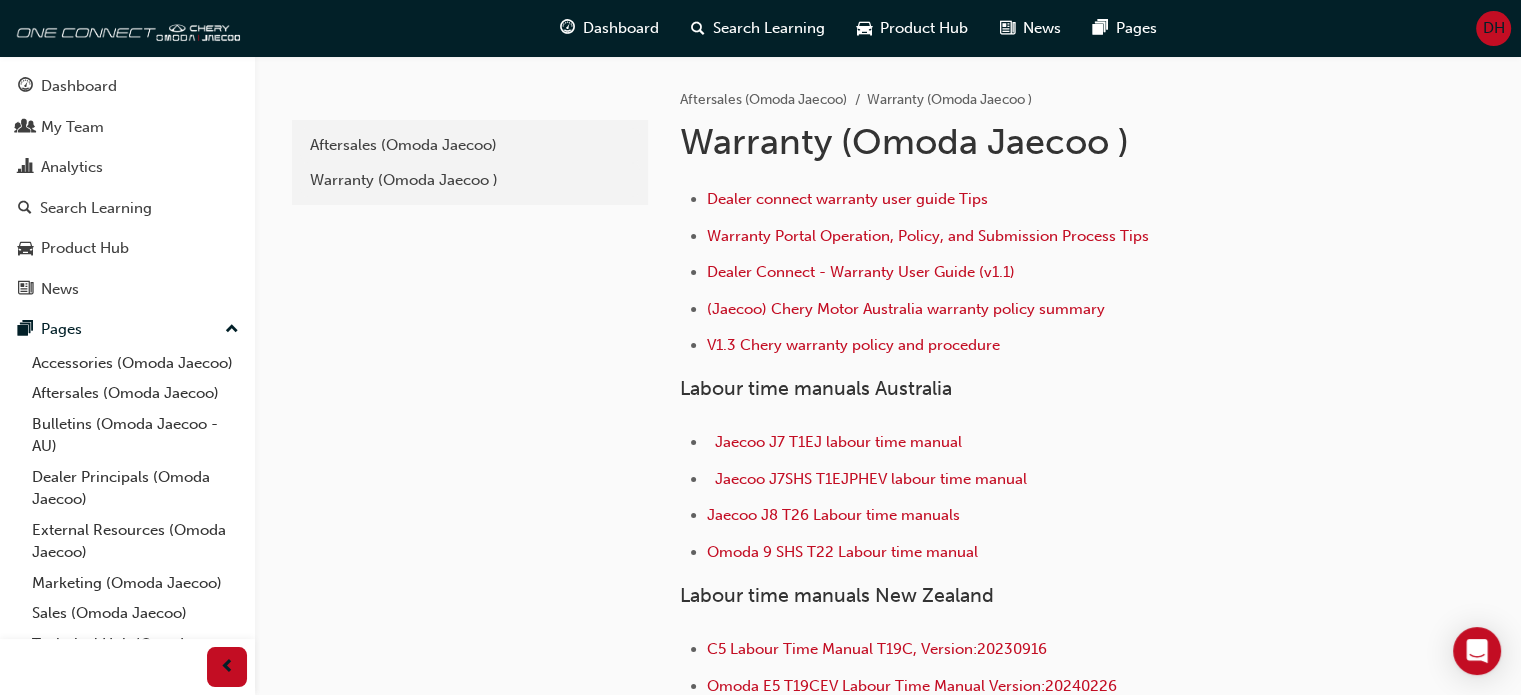 click on "Dealer connect warranty user guide Tips      Warranty Portal Operation, Policy, and Submission Process Tips       Dealer Connect - Warranty User Guide (v1.1)       (Jaecoo) Chery Motor Australia warranty policy summary       V1.3 Chery warranty policy and procedure    Labour time manuals Australia     Jaecoo J7 T1EJ labour time manual        Jaecoo J7SHS T1EJPHEV labour time manual       Jaecoo J8 T26 Labour time manuals      Omoda 9 SHS T22 Labour time manual   Labour time manuals New Zealand    C5 Labour Time Manual T19C, Version:20230916       Omoda E5 T19CEV Labour Time Manual Version:20240226       Jaecoo J7 T1EJRHD Labour Time Manual-20231223       NZW-20250522 Mandatory Claim Submission Requirements  Barcode Battery  Claim Accuracy" at bounding box center [1068, 488] 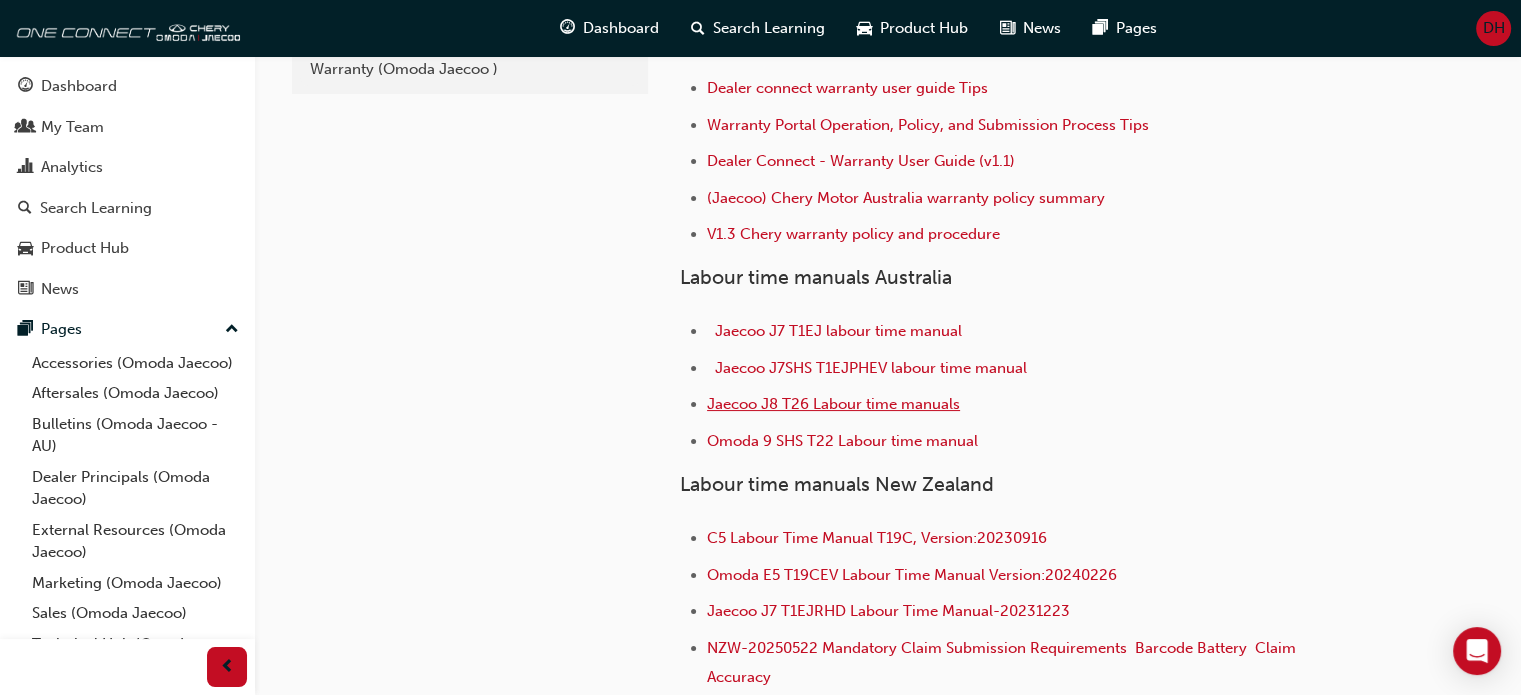 scroll, scrollTop: 0, scrollLeft: 0, axis: both 